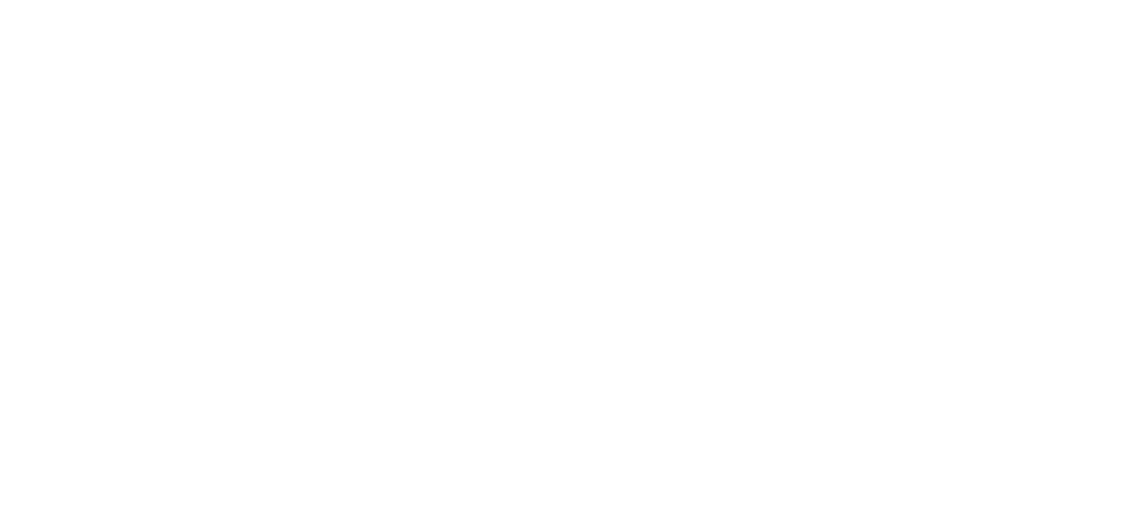 scroll, scrollTop: 0, scrollLeft: 0, axis: both 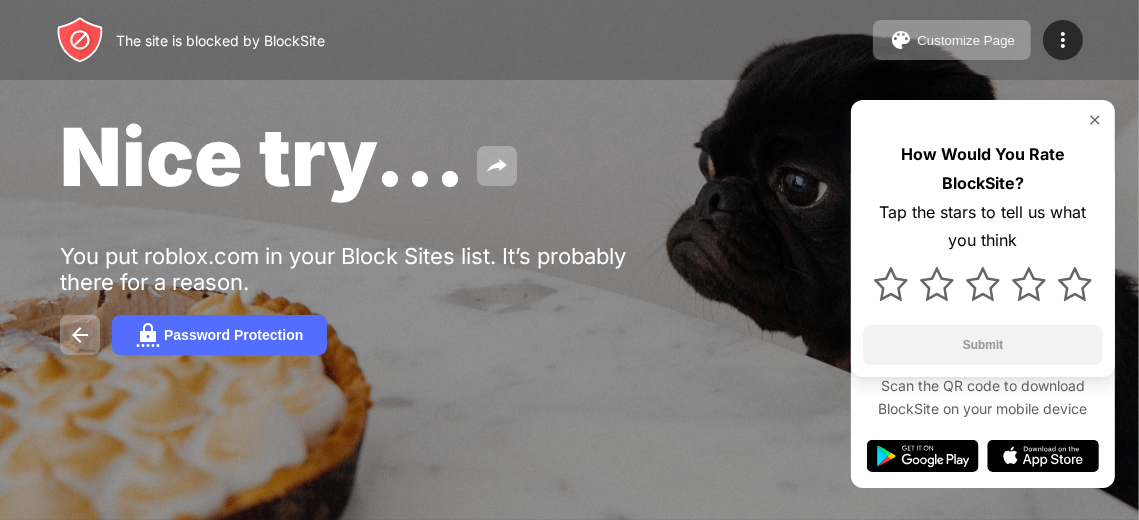 click on "Nice try... You put roblox.com in your Block Sites list. It’s probably there for a reason. Password Protection How Would You Rate BlockSite? Tap the stars to tell us what you think Submit" at bounding box center (569, 231) 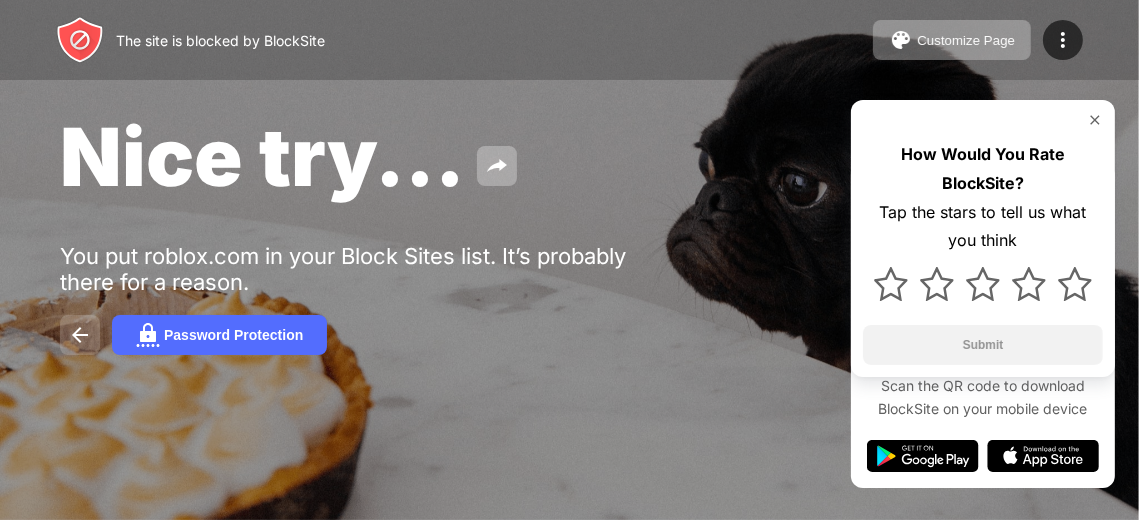 click at bounding box center (80, 335) 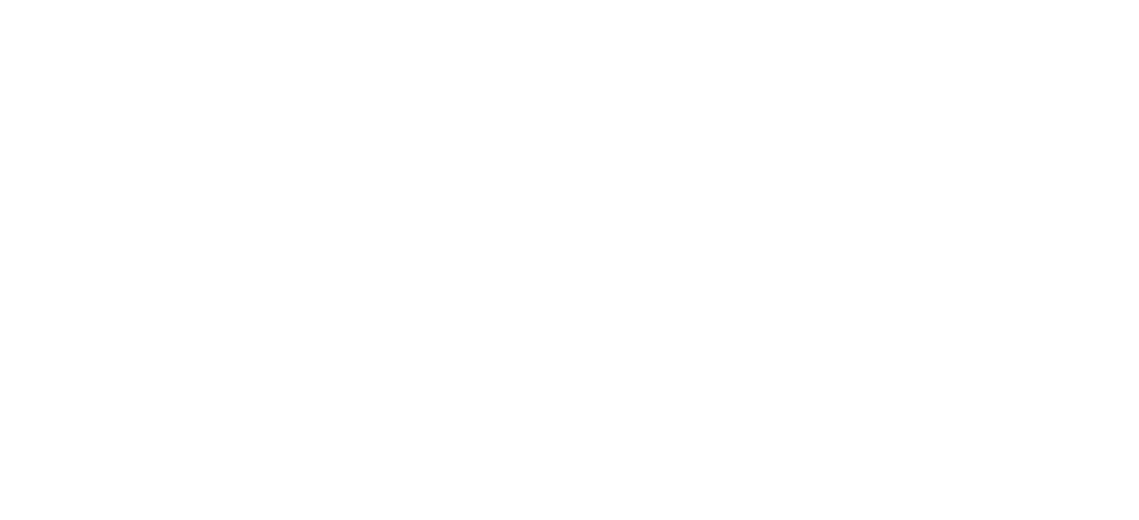 scroll, scrollTop: 0, scrollLeft: 0, axis: both 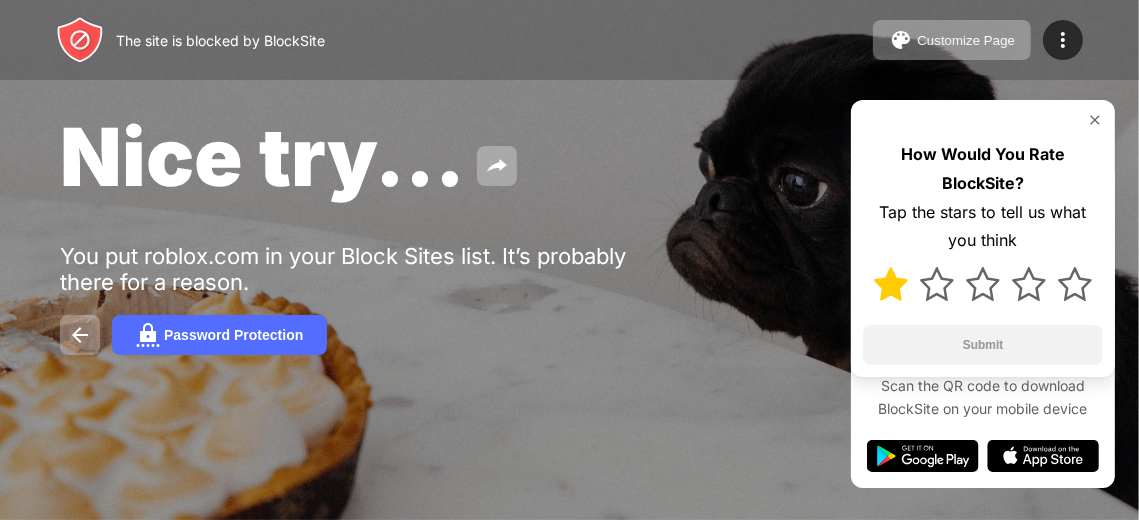 click at bounding box center (891, 284) 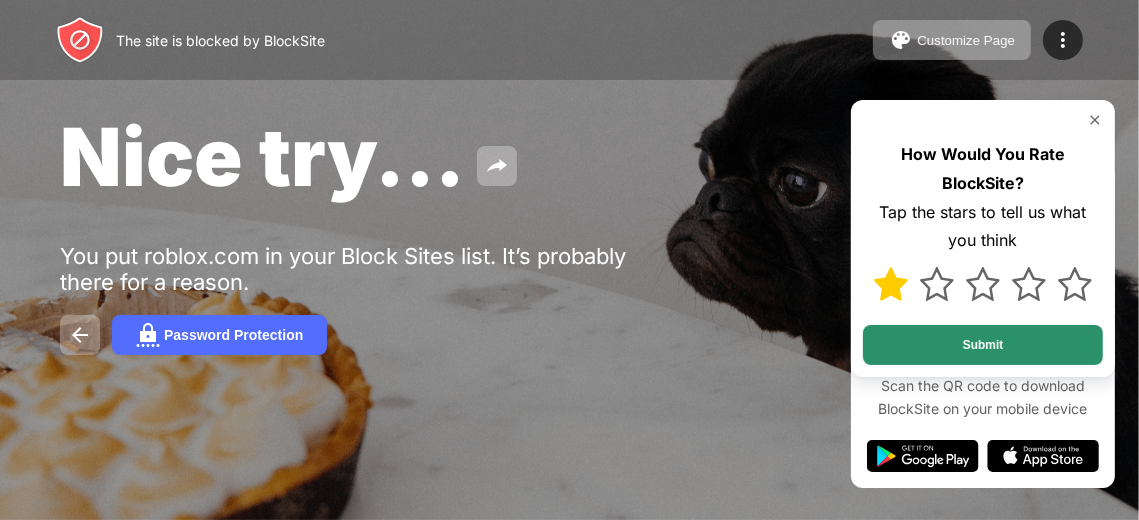 click on "Submit" at bounding box center (983, 345) 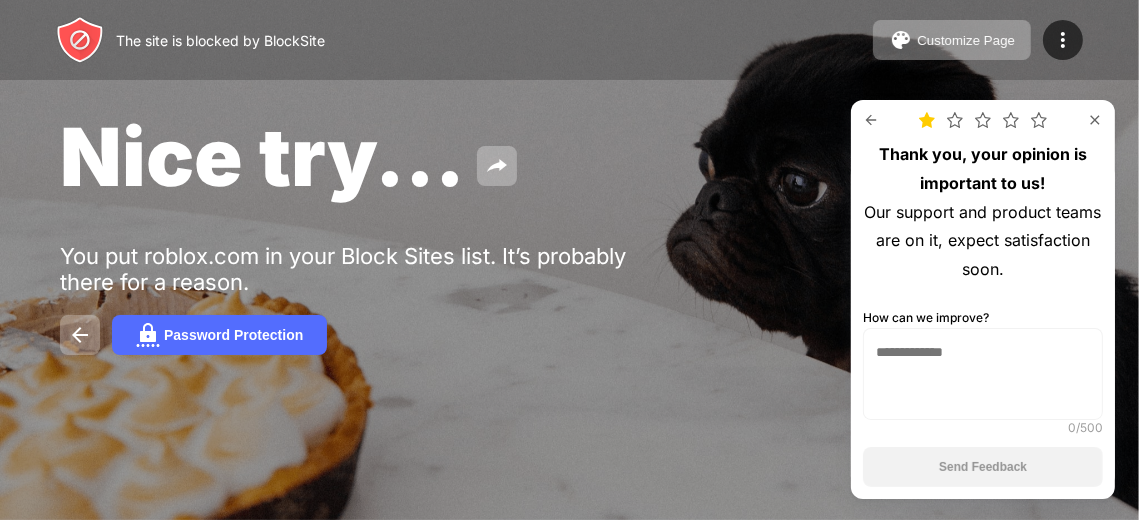 click at bounding box center (871, 120) 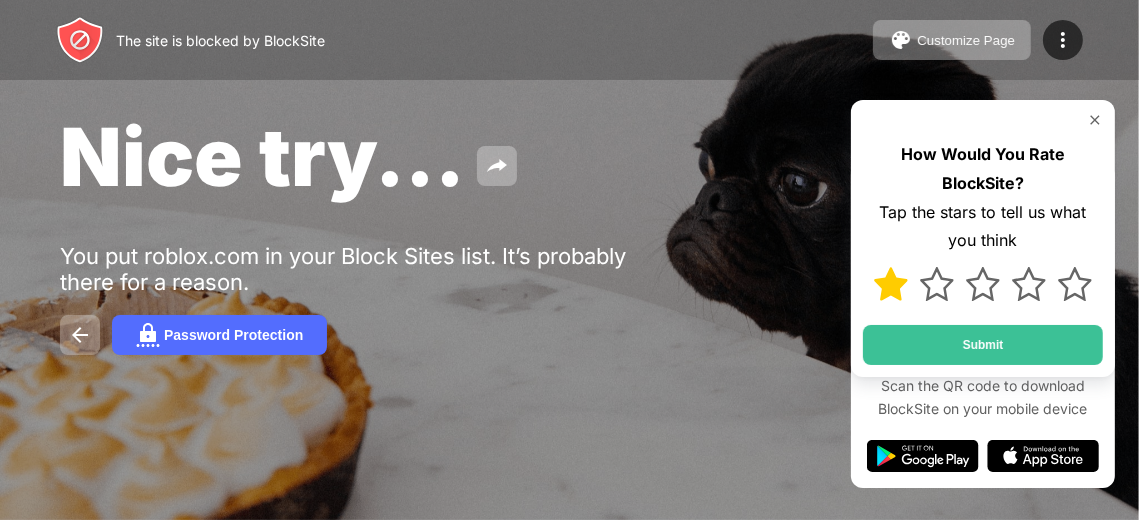 click at bounding box center (1095, 120) 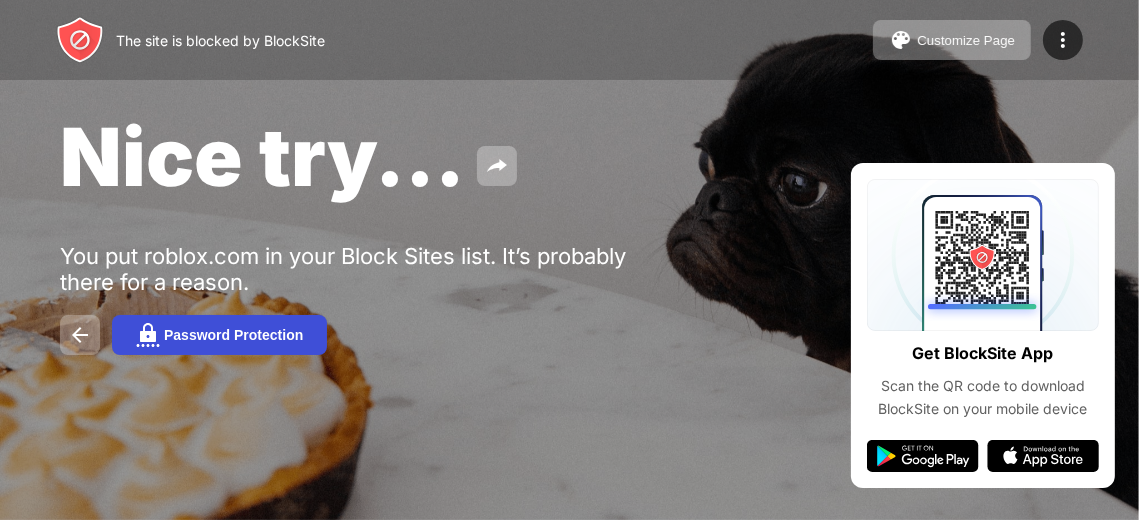 click on "Password Protection" at bounding box center [219, 335] 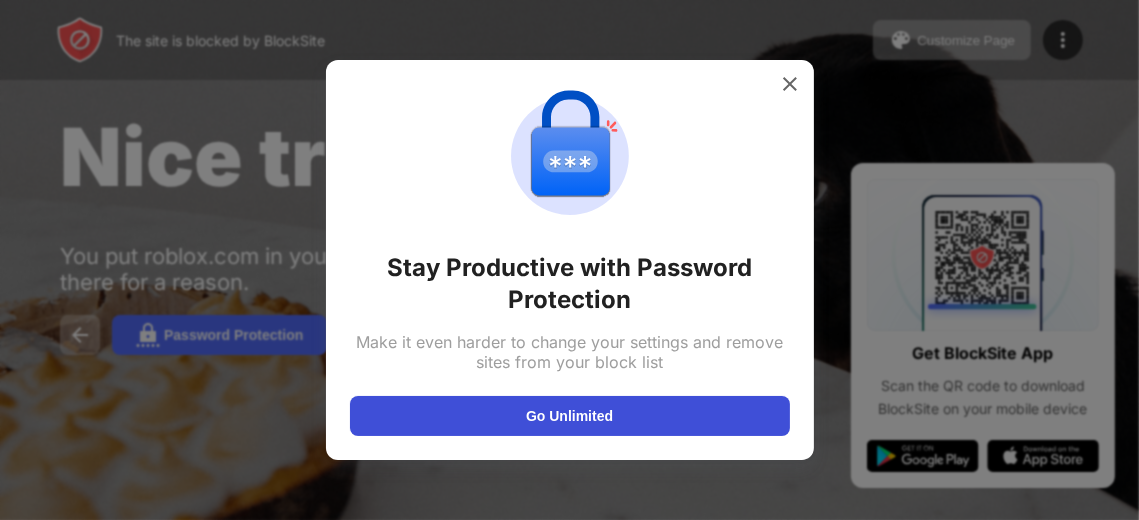 click on "Go Unlimited" at bounding box center [570, 416] 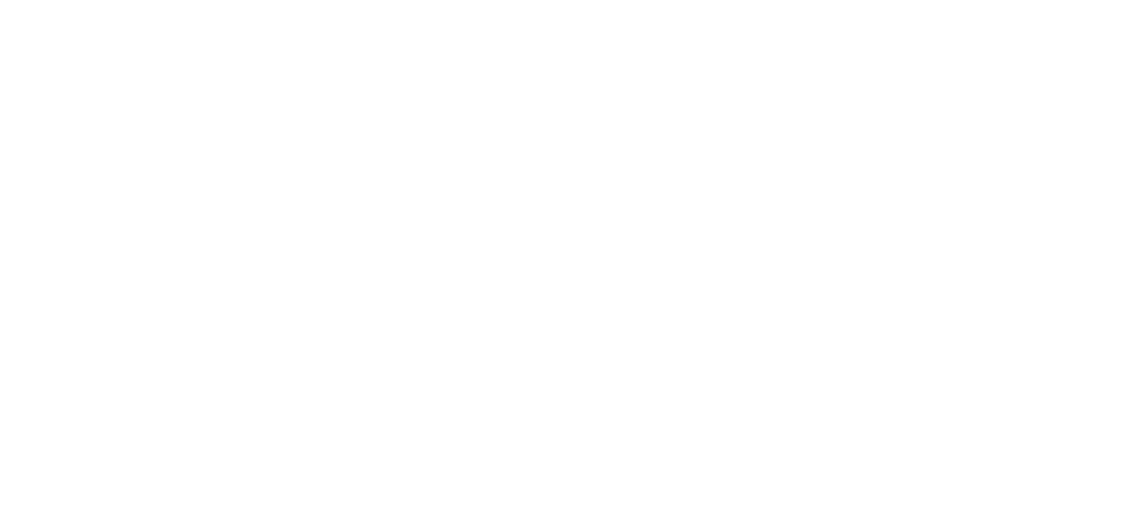 scroll, scrollTop: 0, scrollLeft: 0, axis: both 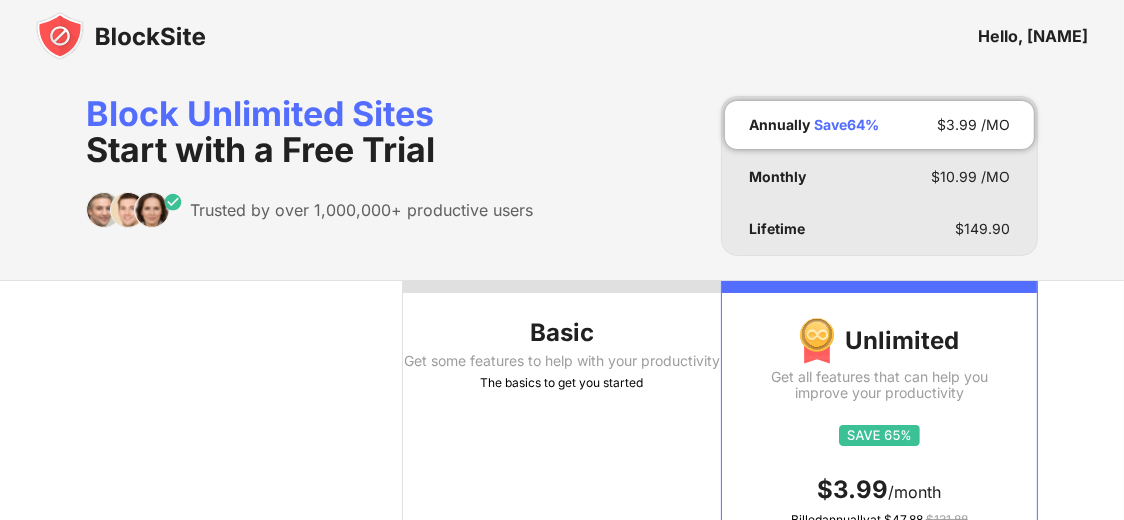 drag, startPoint x: 580, startPoint y: 361, endPoint x: 476, endPoint y: 187, distance: 202.71162 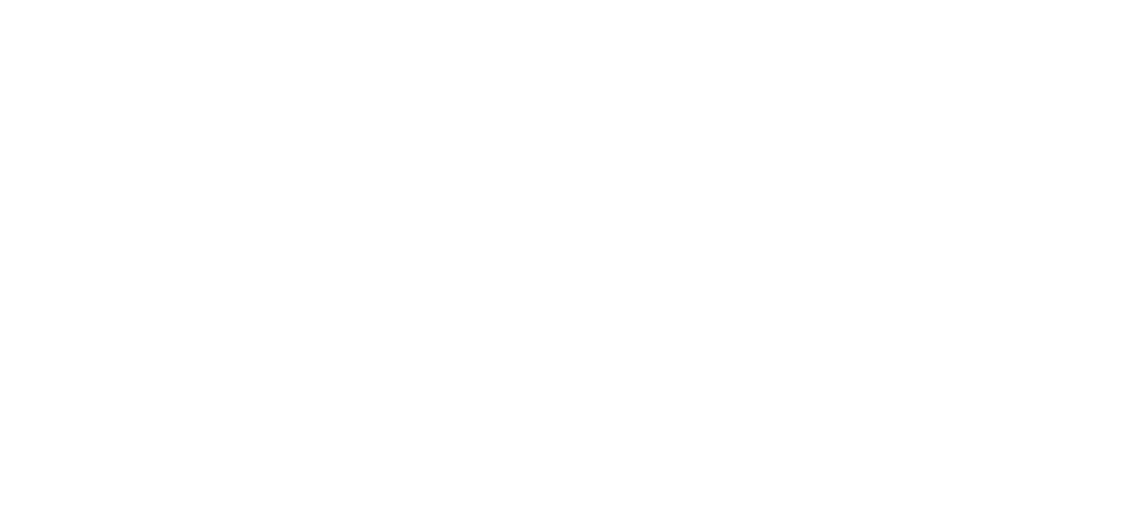 scroll, scrollTop: 0, scrollLeft: 0, axis: both 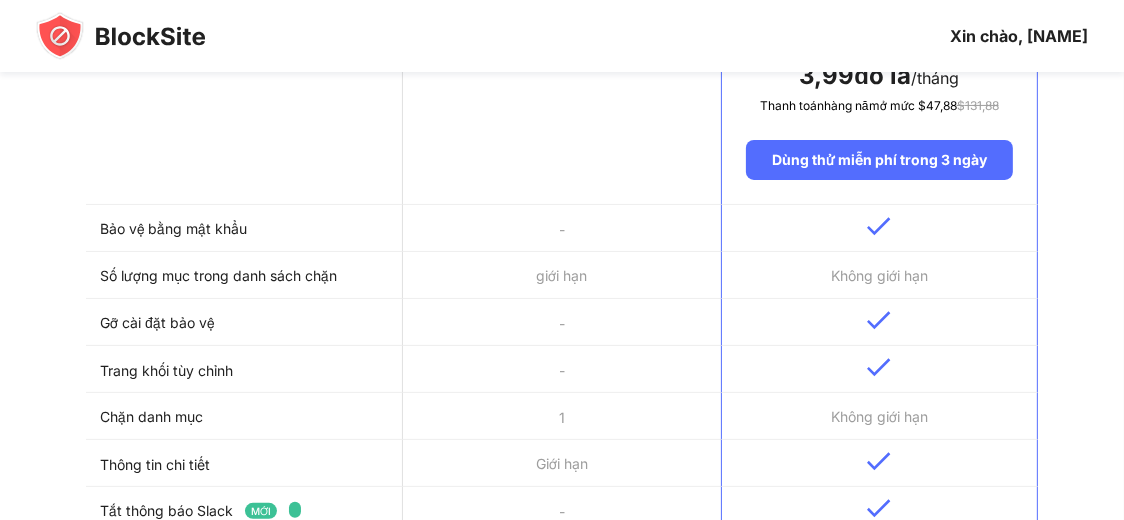click on "Gỡ cài đặt bảo vệ" at bounding box center [157, 322] 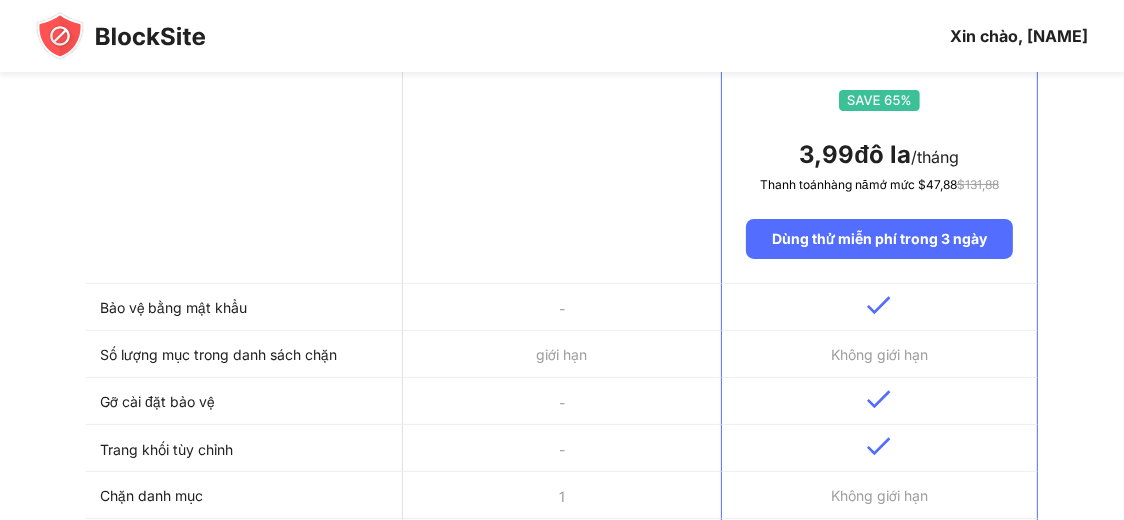 scroll, scrollTop: 370, scrollLeft: 0, axis: vertical 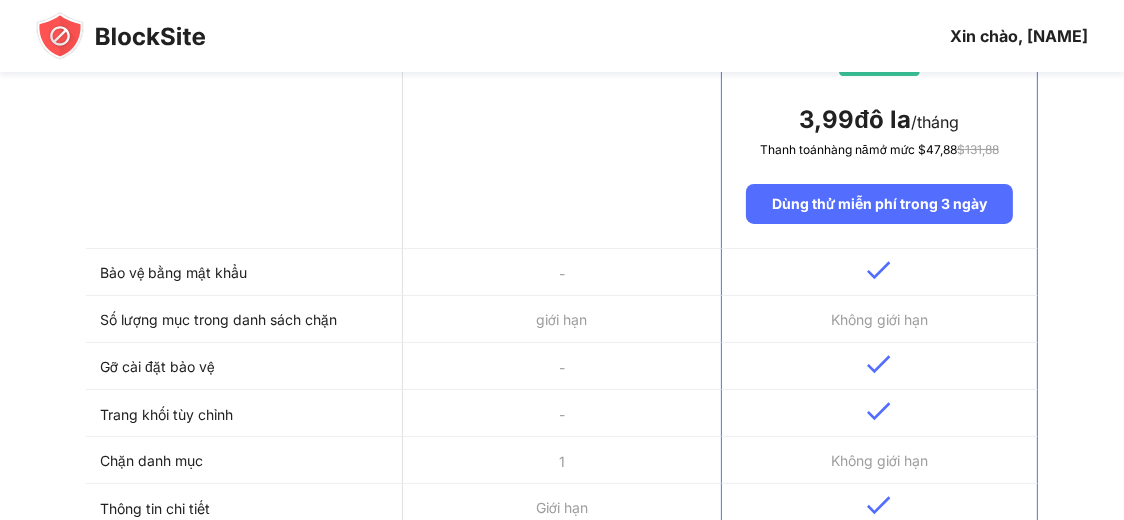 click on "Bảo vệ bằng mật khẩu   - Số lượng mục trong danh sách chặn   giới hạn Không giới hạn Gỡ cài đặt bảo vệ   - Trang khối tùy chỉnh   - Chặn danh mục   1 Không giới hạn Thông tin chi tiết   Giới hạn Tắt thông báo Slack  MỚI   - Không có quảng cáo   - Hỗ trợ ưu tiên  MỚI   - Lịch trình   Chuyển hướng trang bị chặn   Chế độ lấy nét   Khối theo từ   Những điều cơ bản để bạn bắt đầu 3,99  đô la  /tháng Thanh toán  hàng năm  ở  mức $  47,88  $  131,88   Dùng thử miễn phí trong 3 ngày" at bounding box center (562, 639) 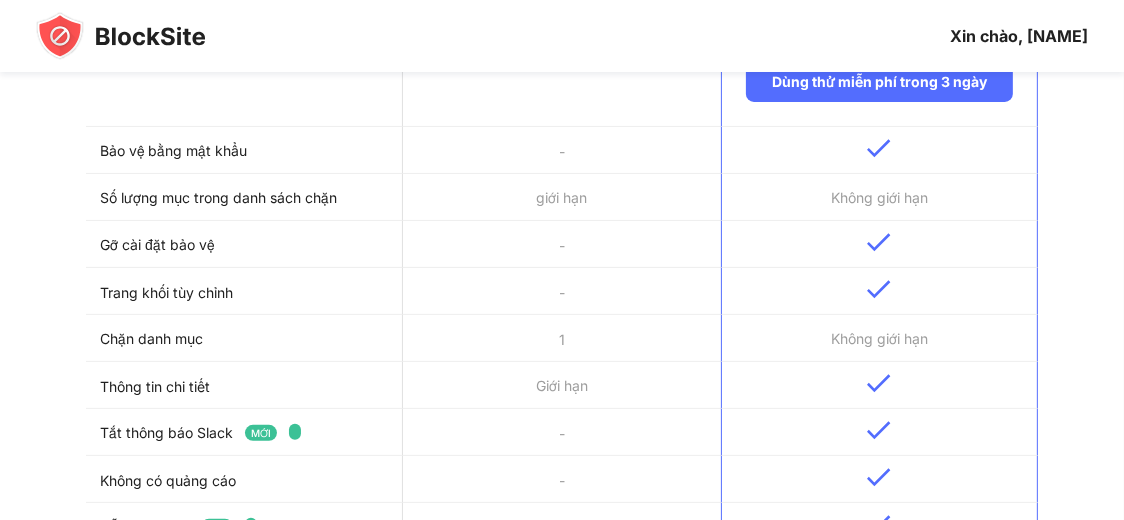 scroll, scrollTop: 516, scrollLeft: 0, axis: vertical 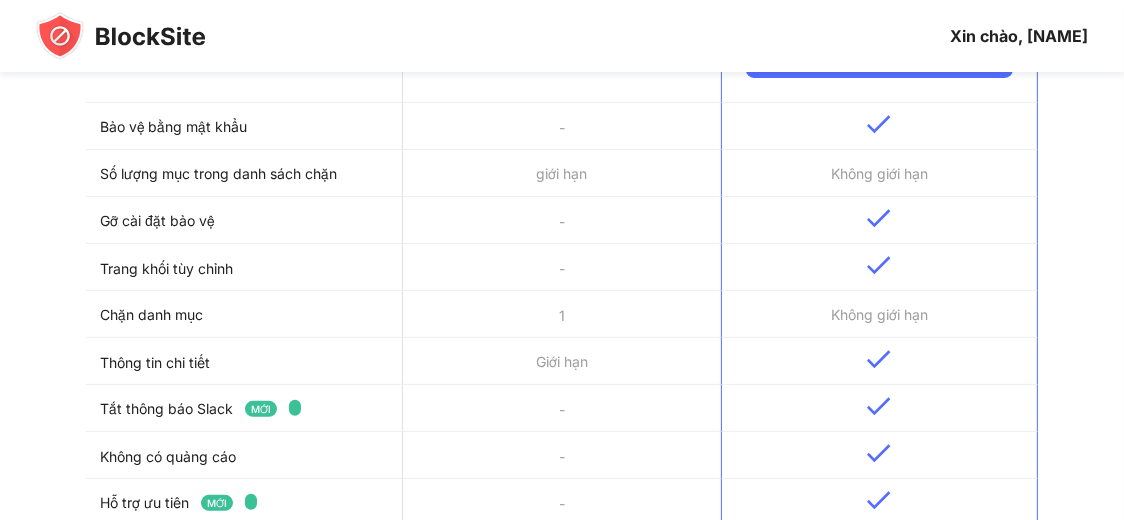 click on "Không giới hạn" at bounding box center (879, 173) 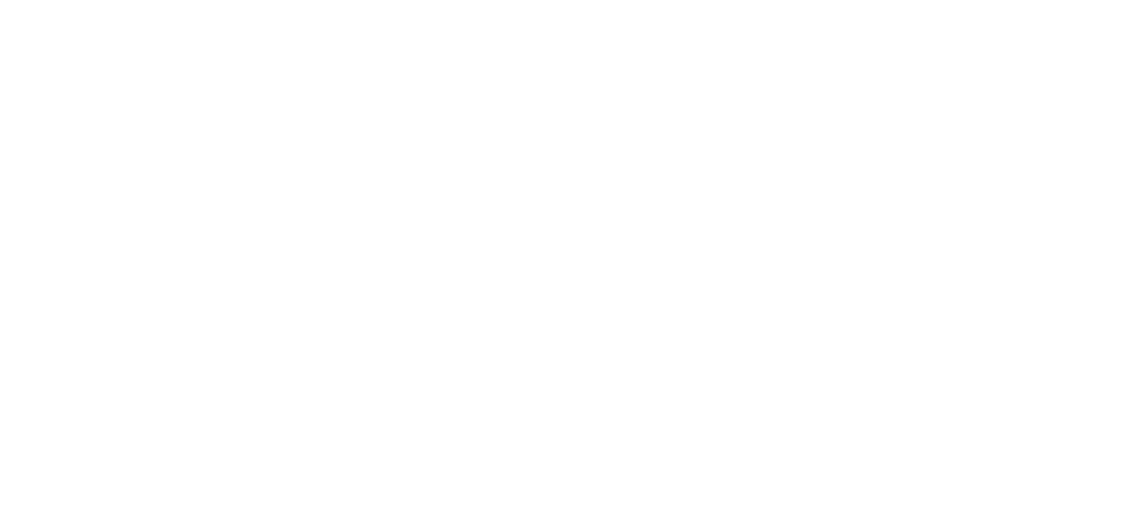 scroll, scrollTop: 0, scrollLeft: 0, axis: both 